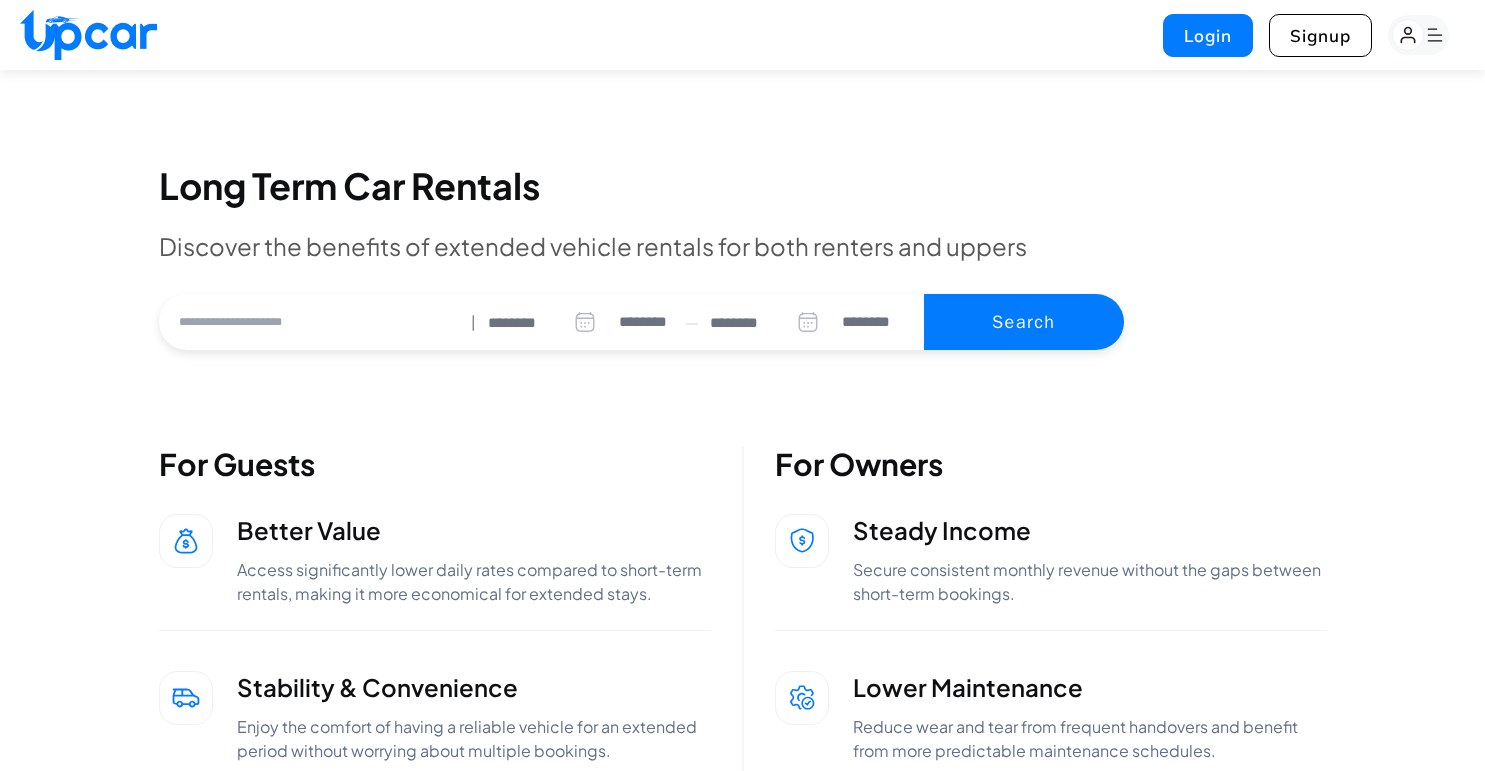 scroll, scrollTop: 0, scrollLeft: 0, axis: both 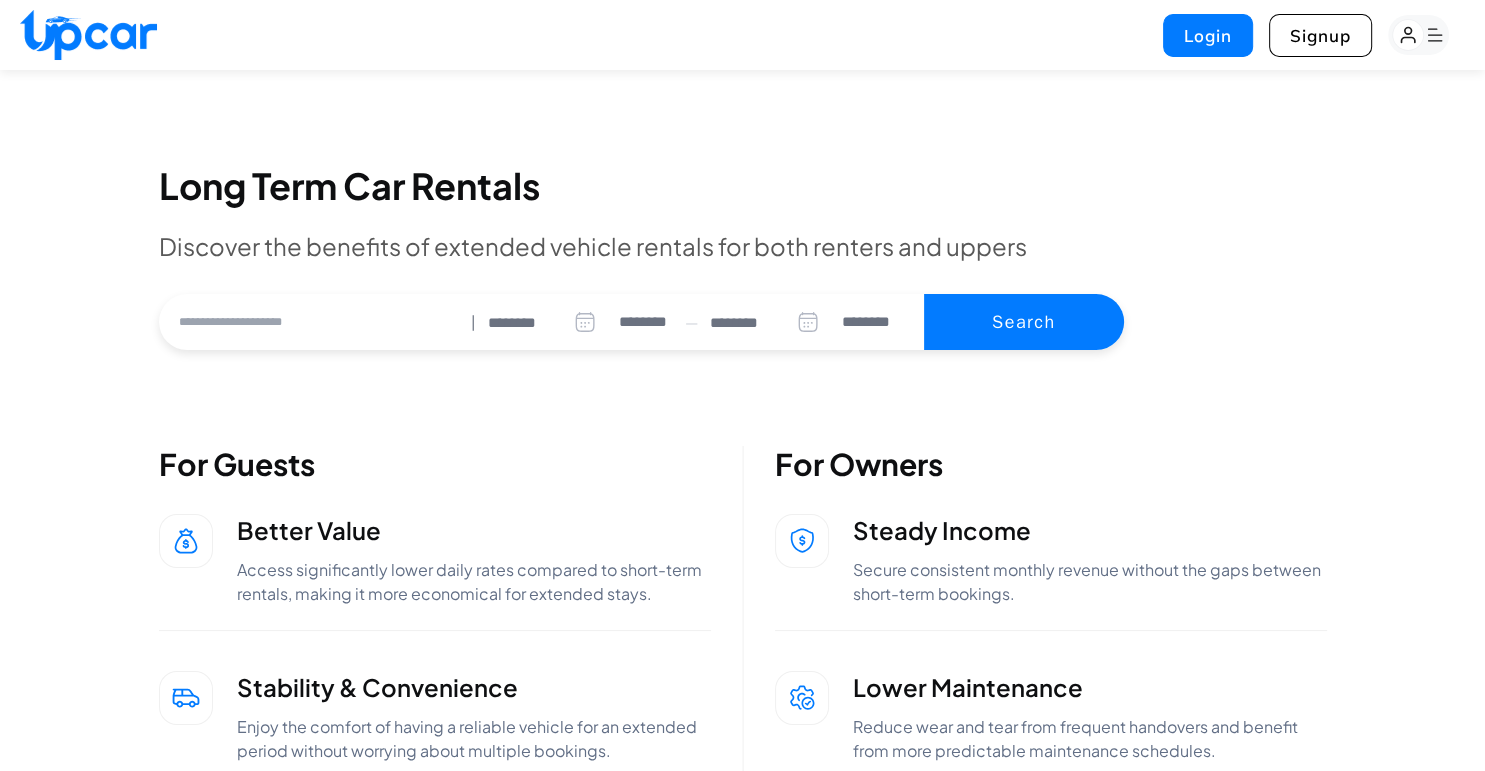 click at bounding box center [309, 322] 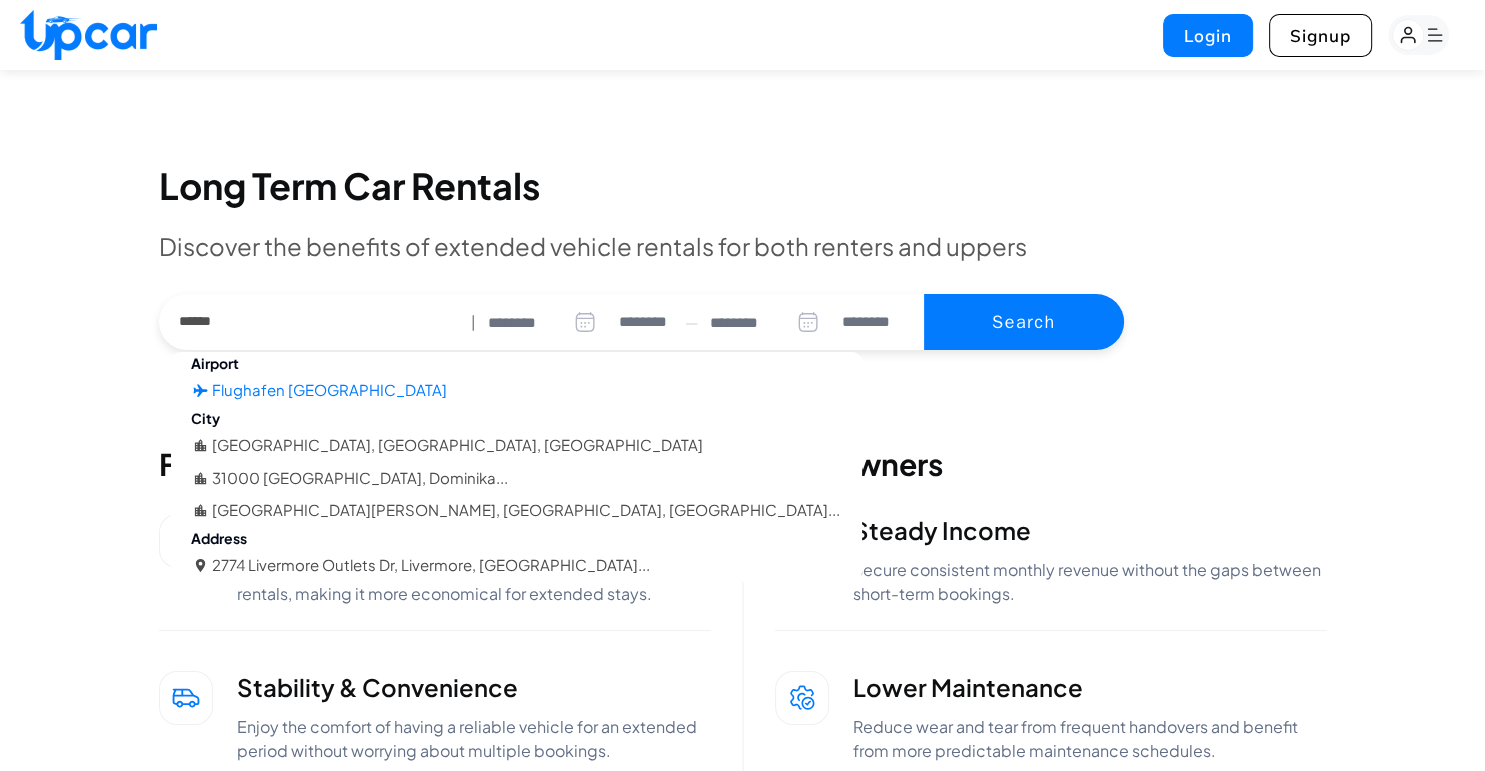 click on "Flughafen [GEOGRAPHIC_DATA]" at bounding box center (329, 390) 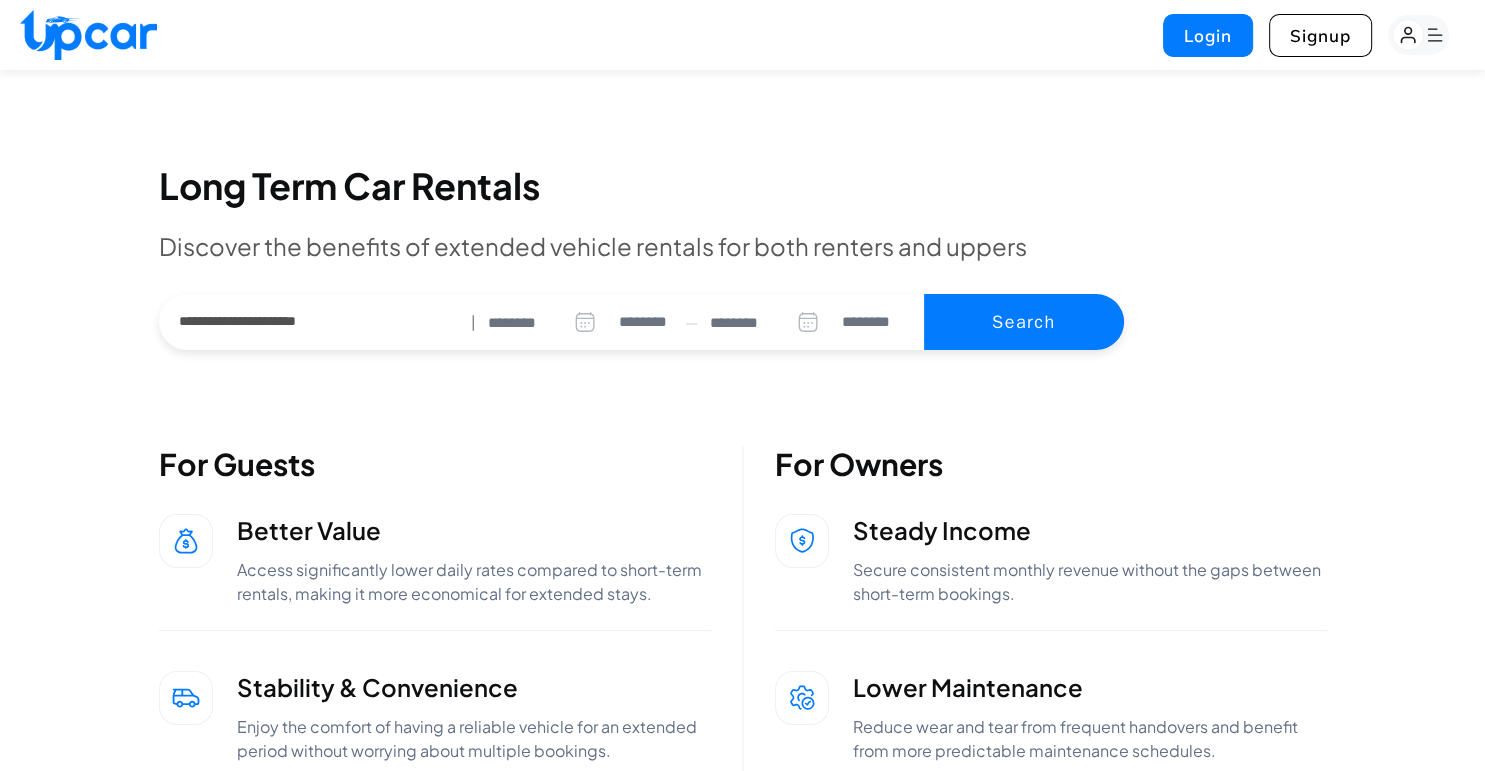 click on "********" at bounding box center (548, 323) 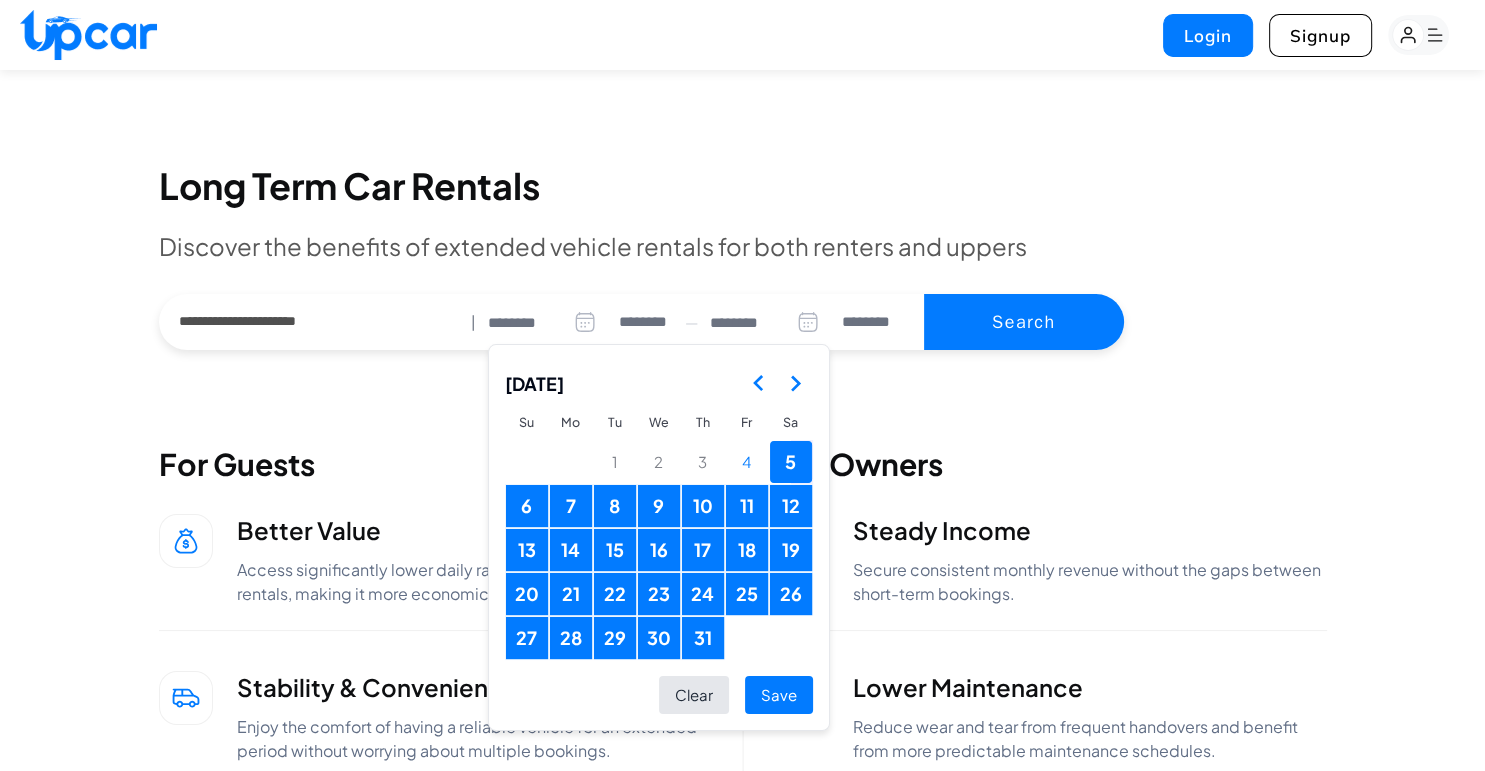 click 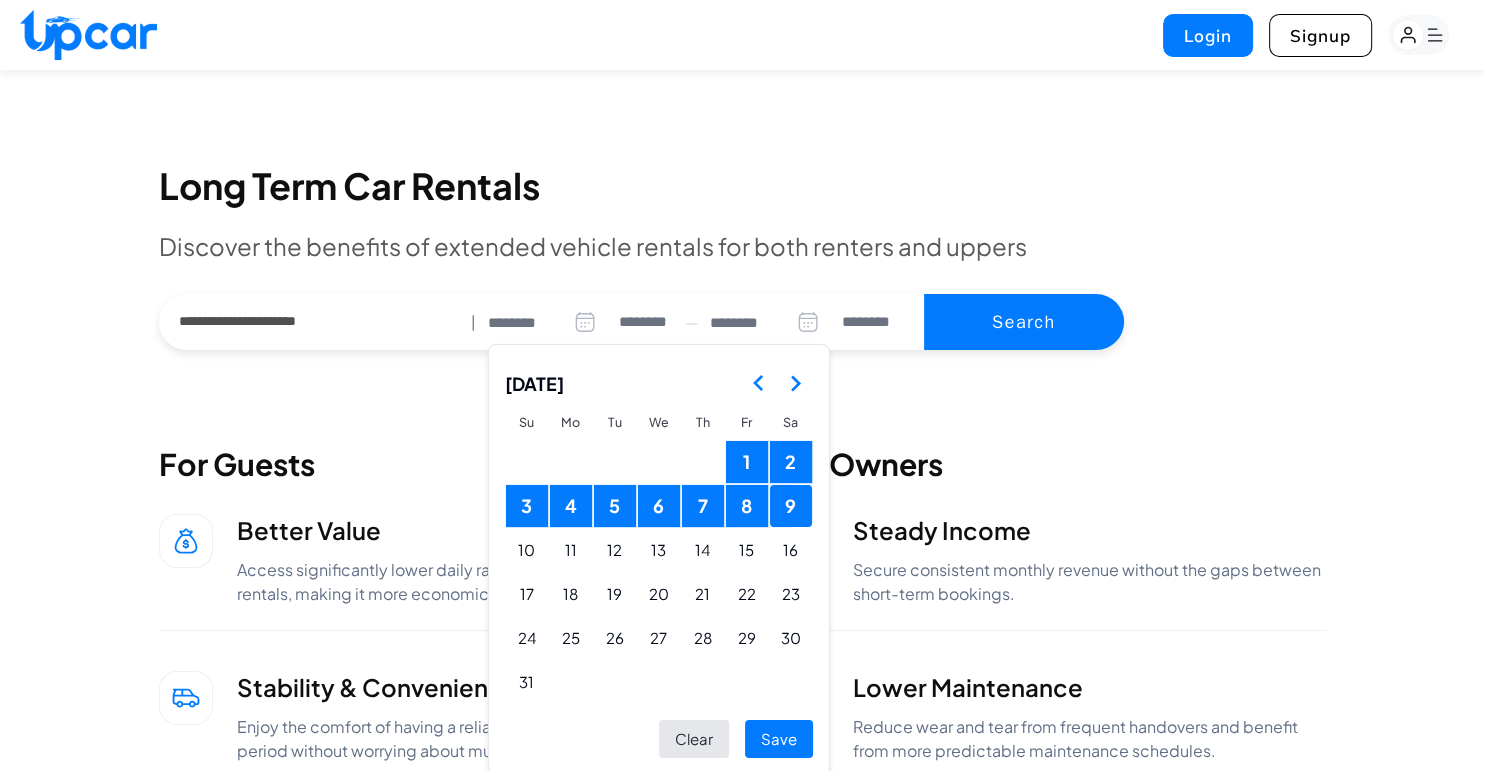 click 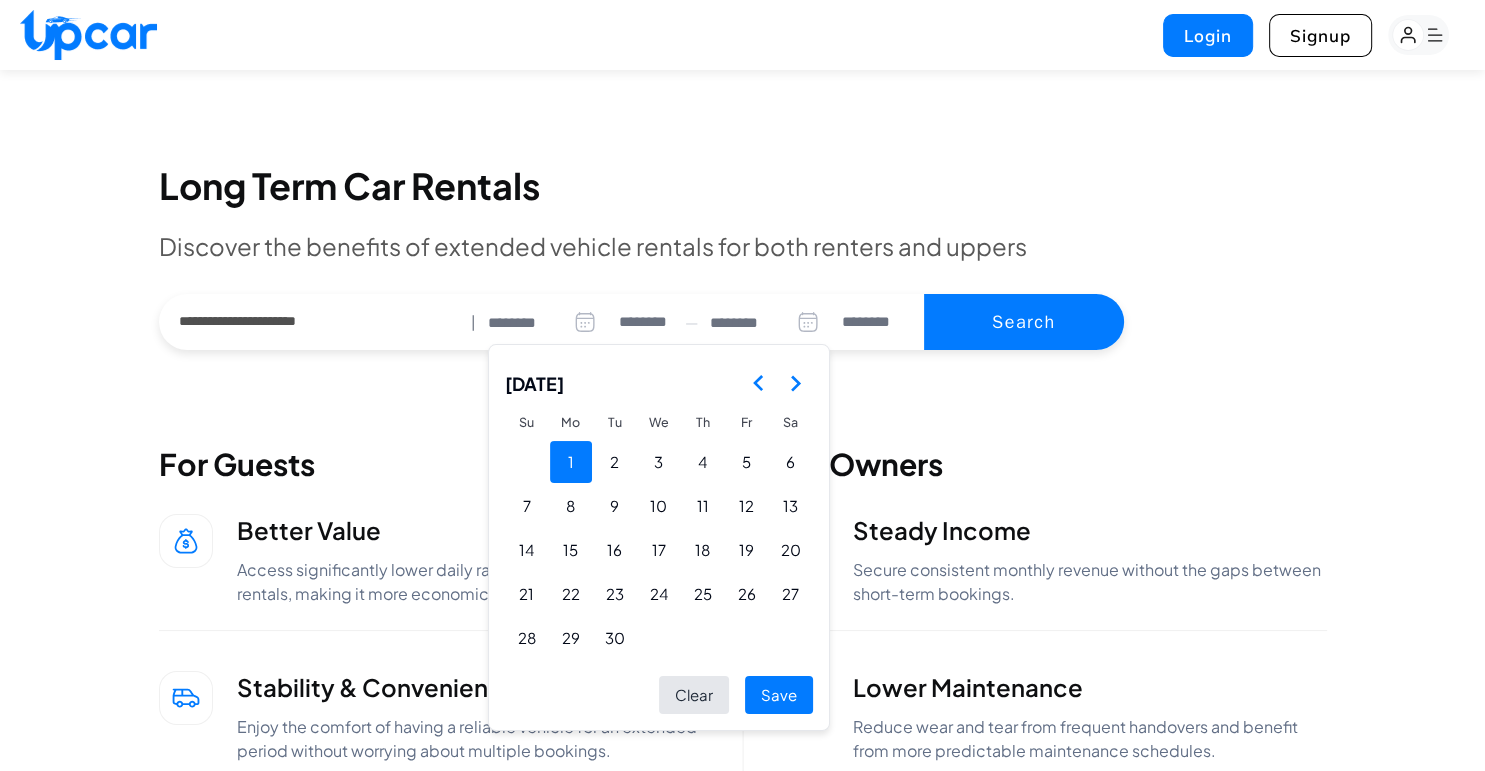 click on "1" at bounding box center [571, 462] 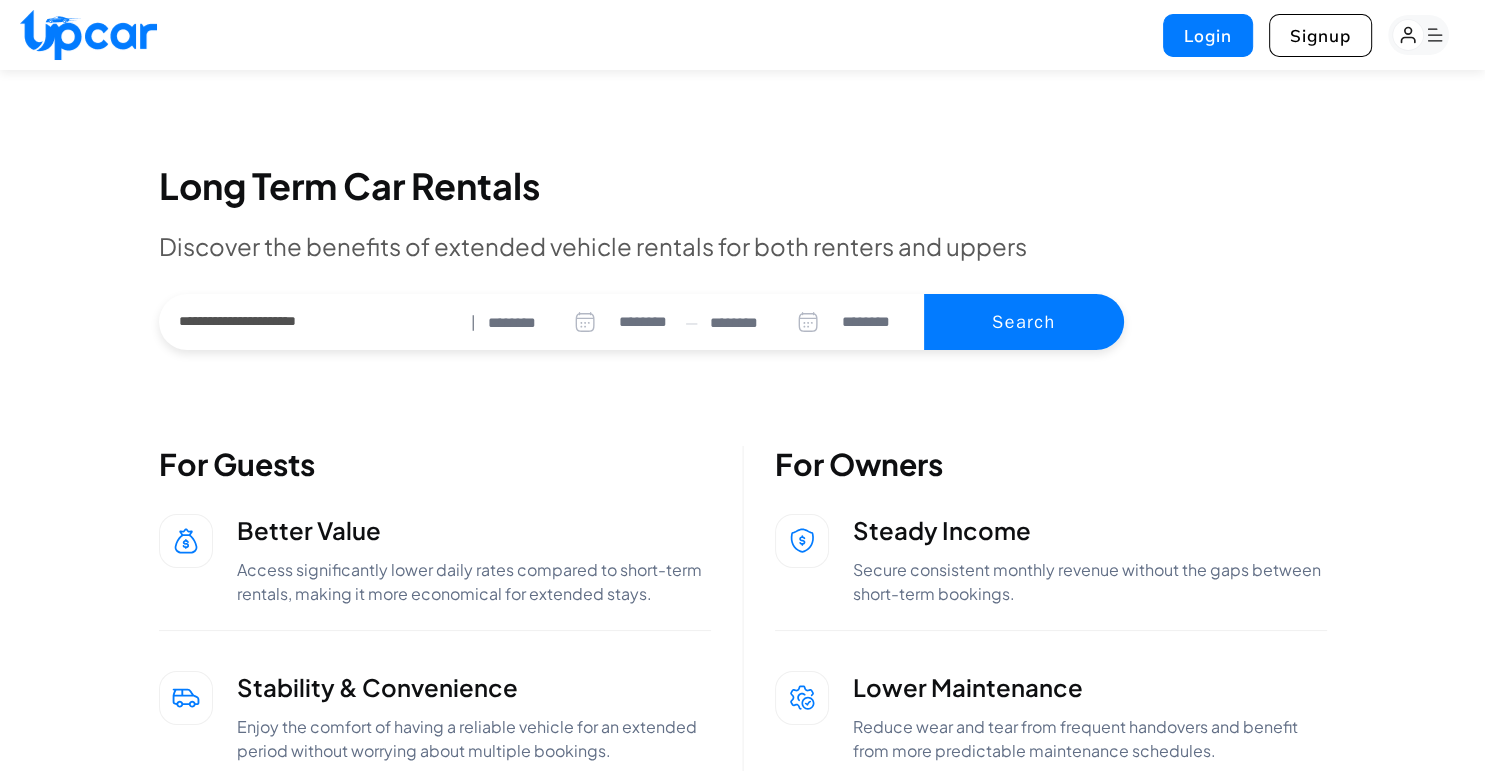click on "********" at bounding box center [770, 323] 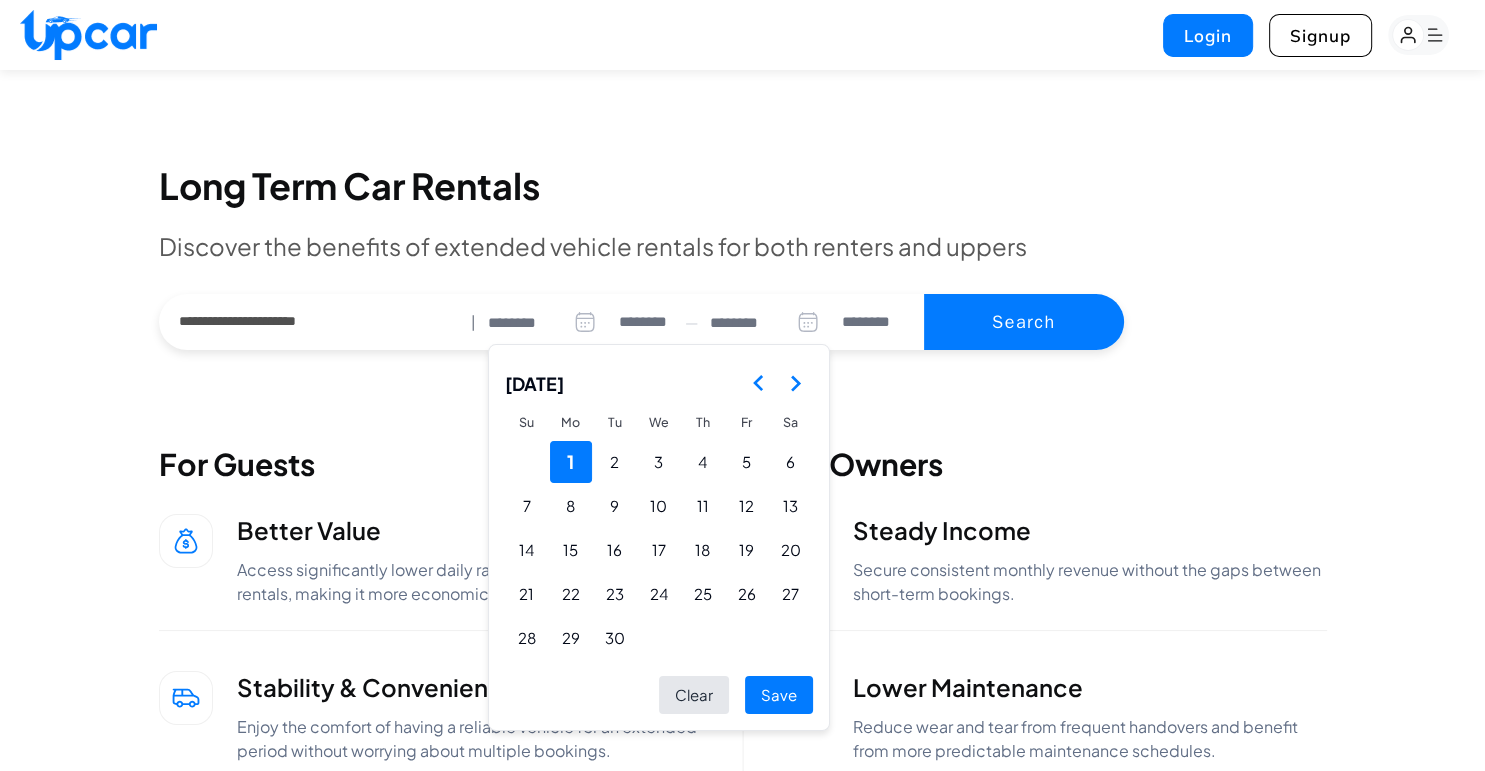 click 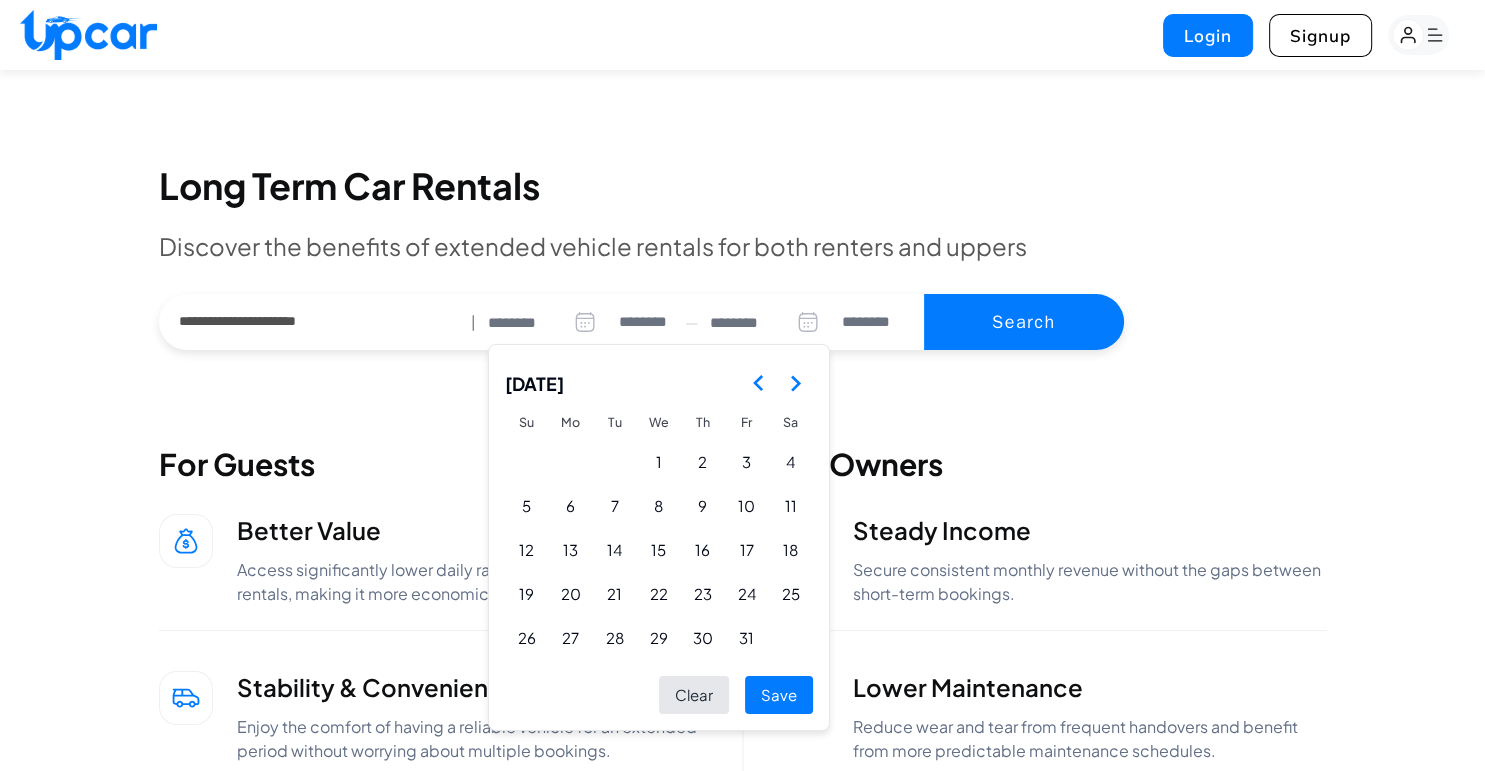 click 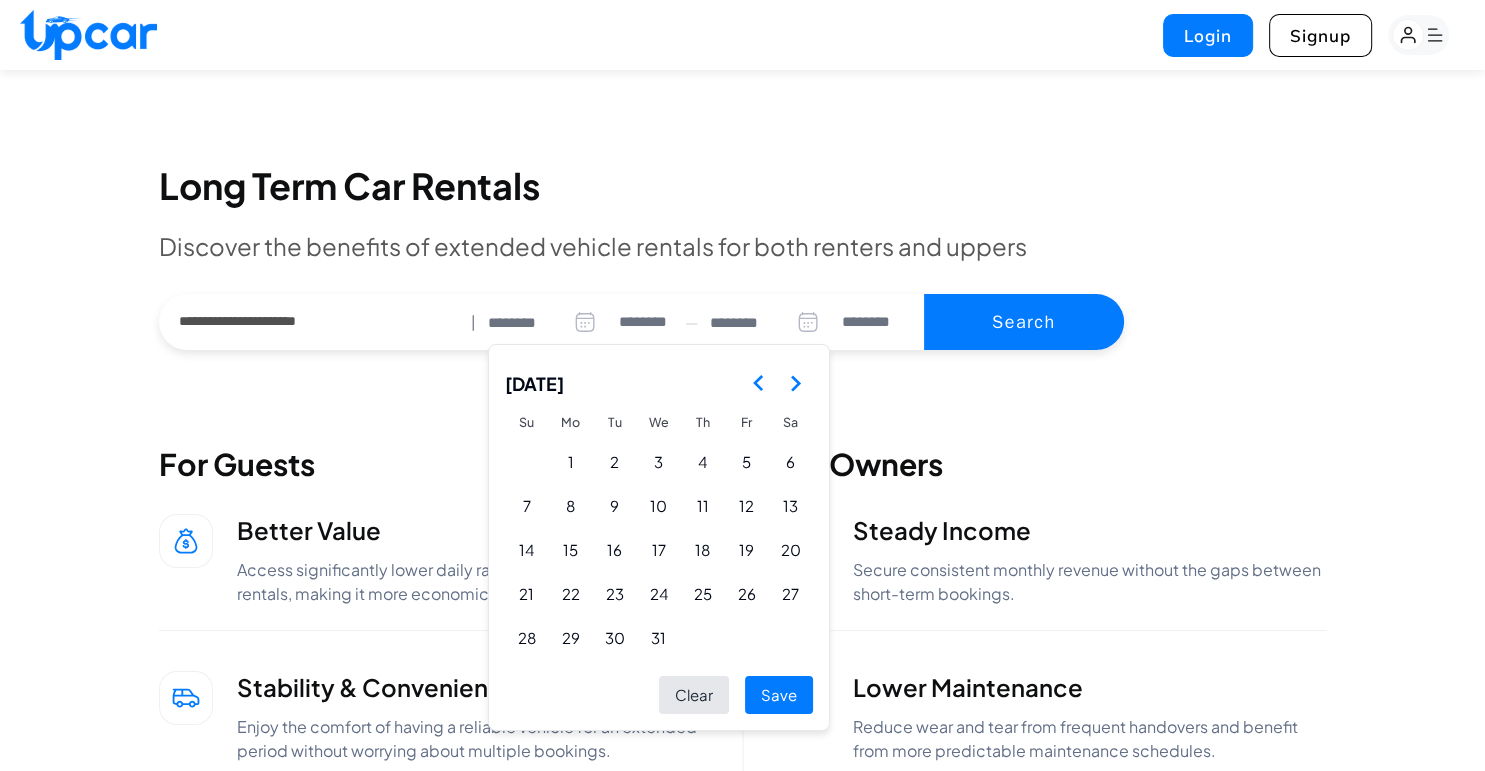 click 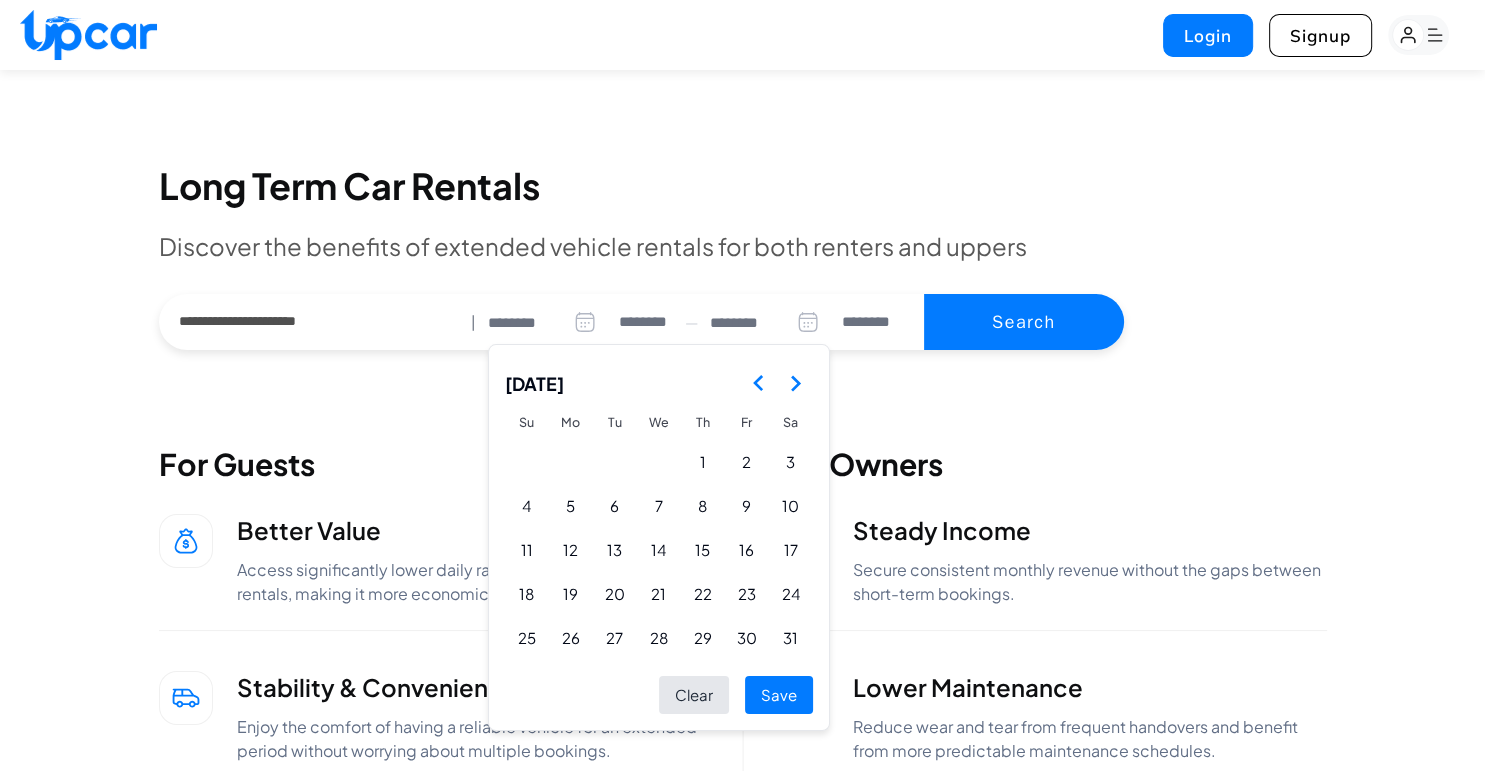 click 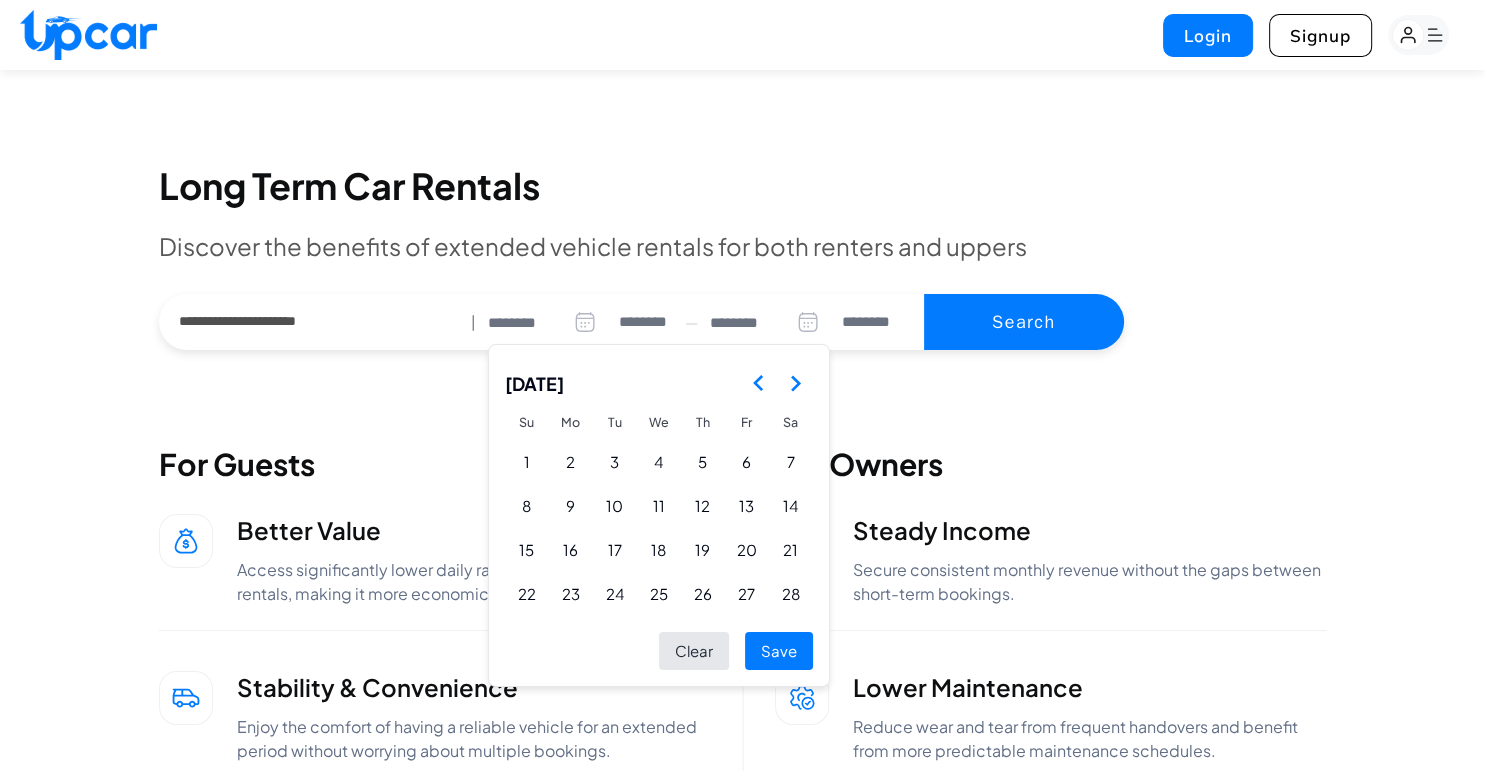 click 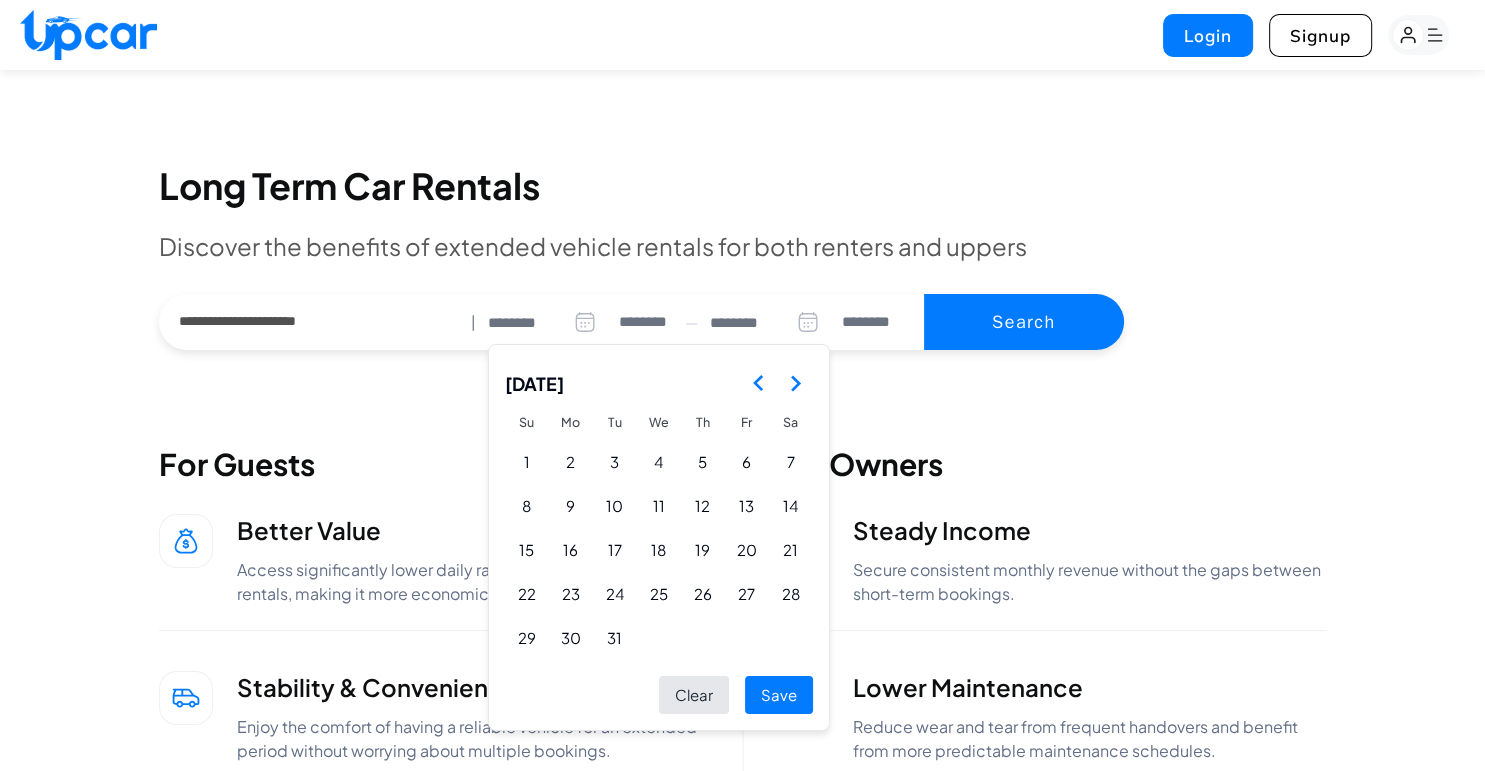 click 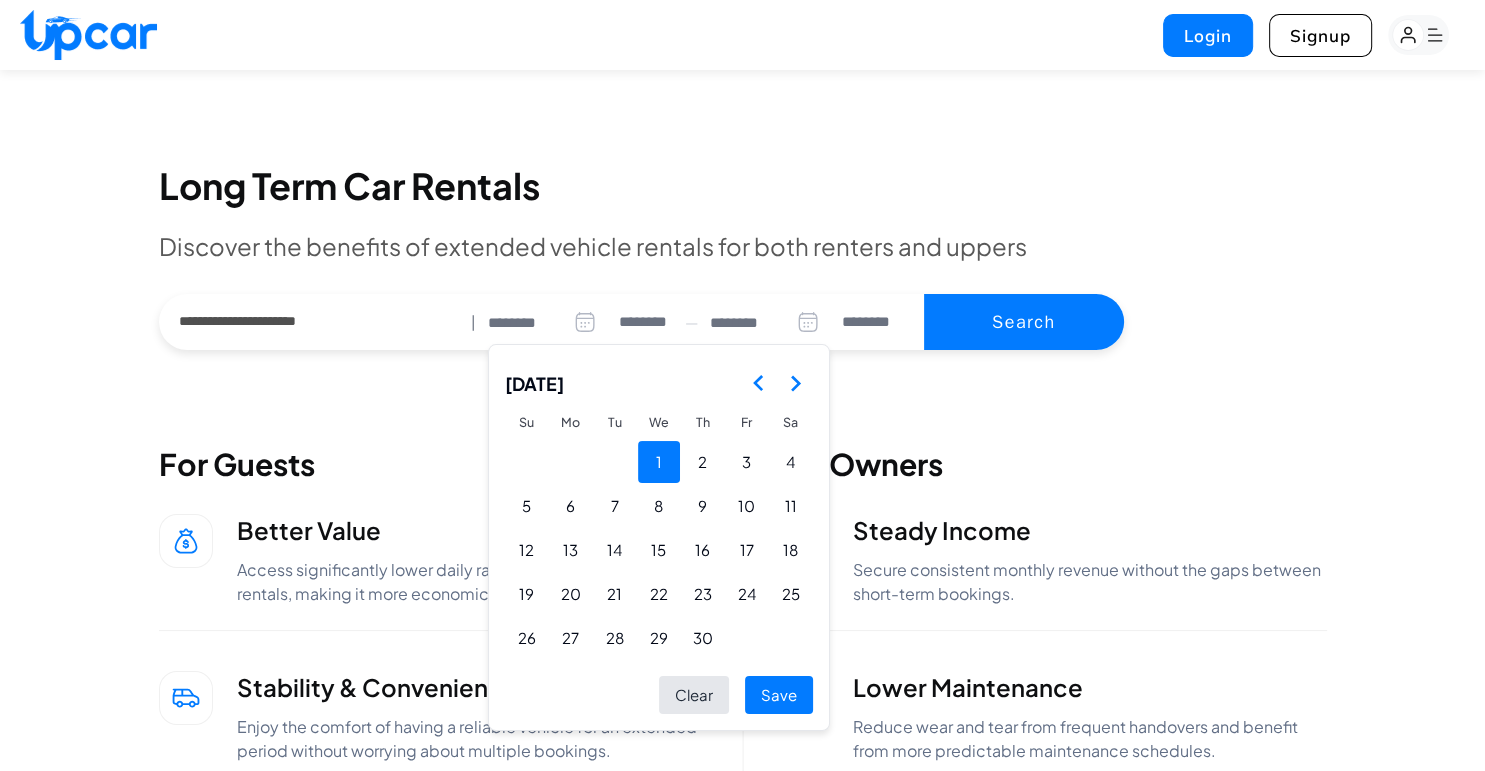 click on "1" at bounding box center [659, 462] 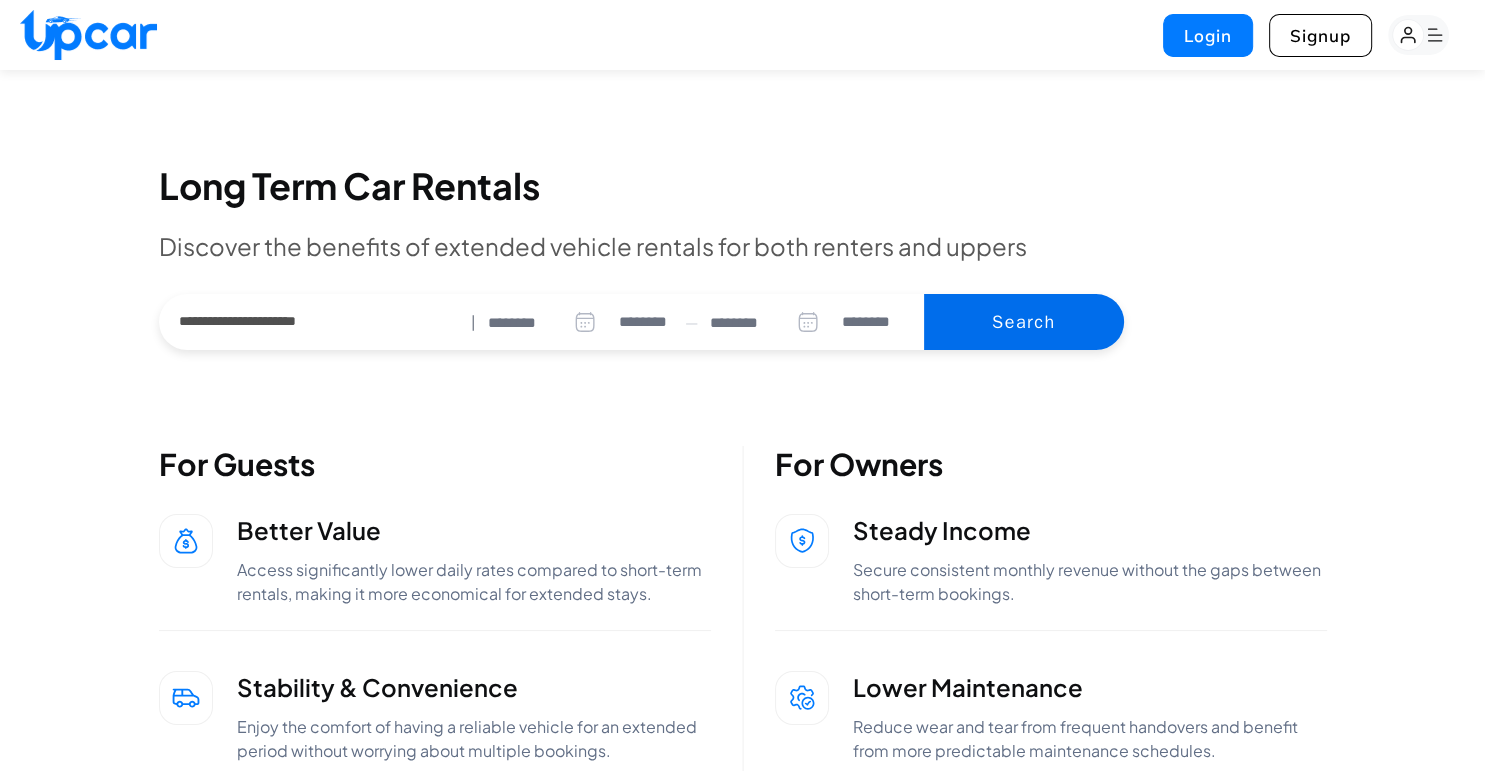 click on "Search" at bounding box center [1024, 322] 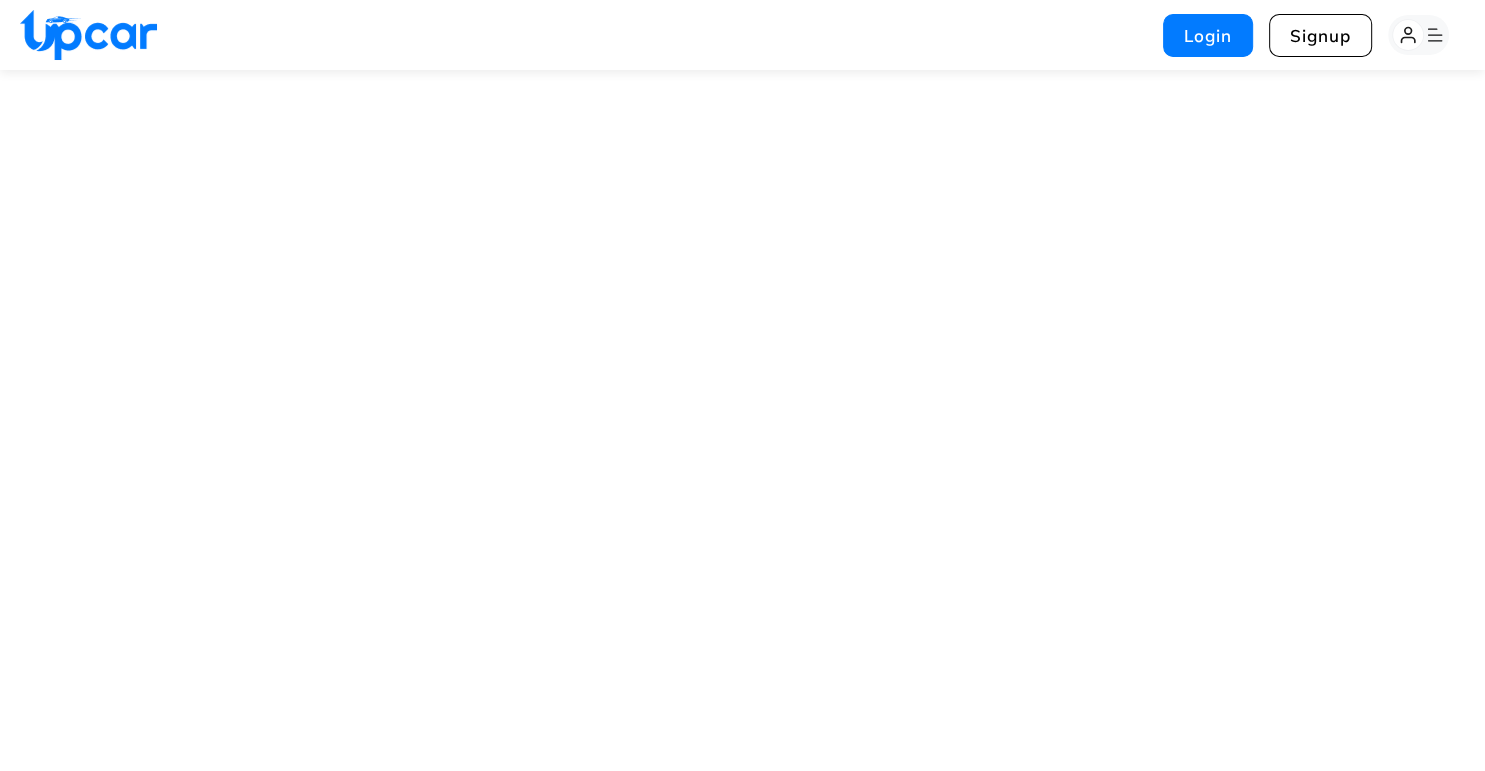 select on "********" 